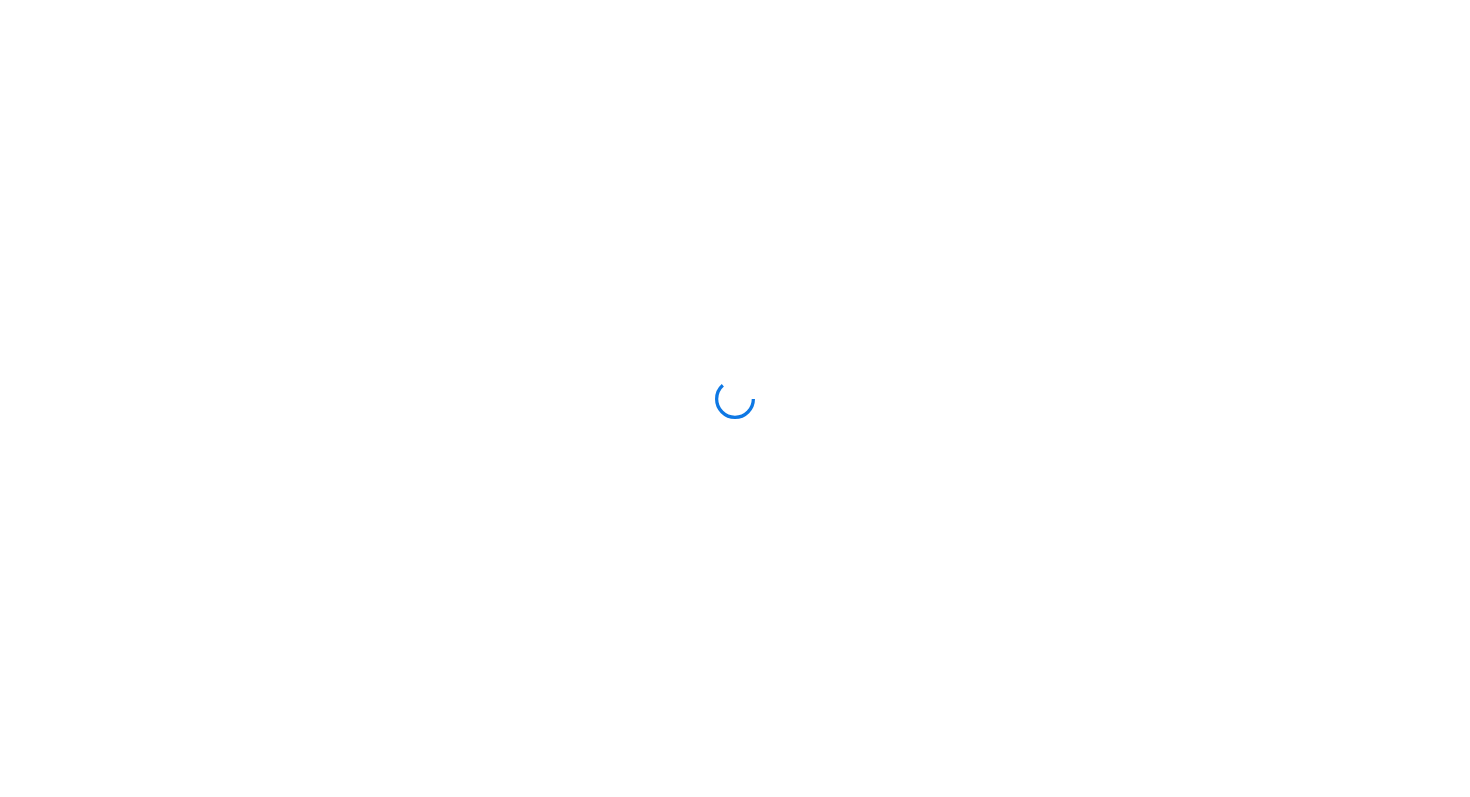 scroll, scrollTop: 0, scrollLeft: 0, axis: both 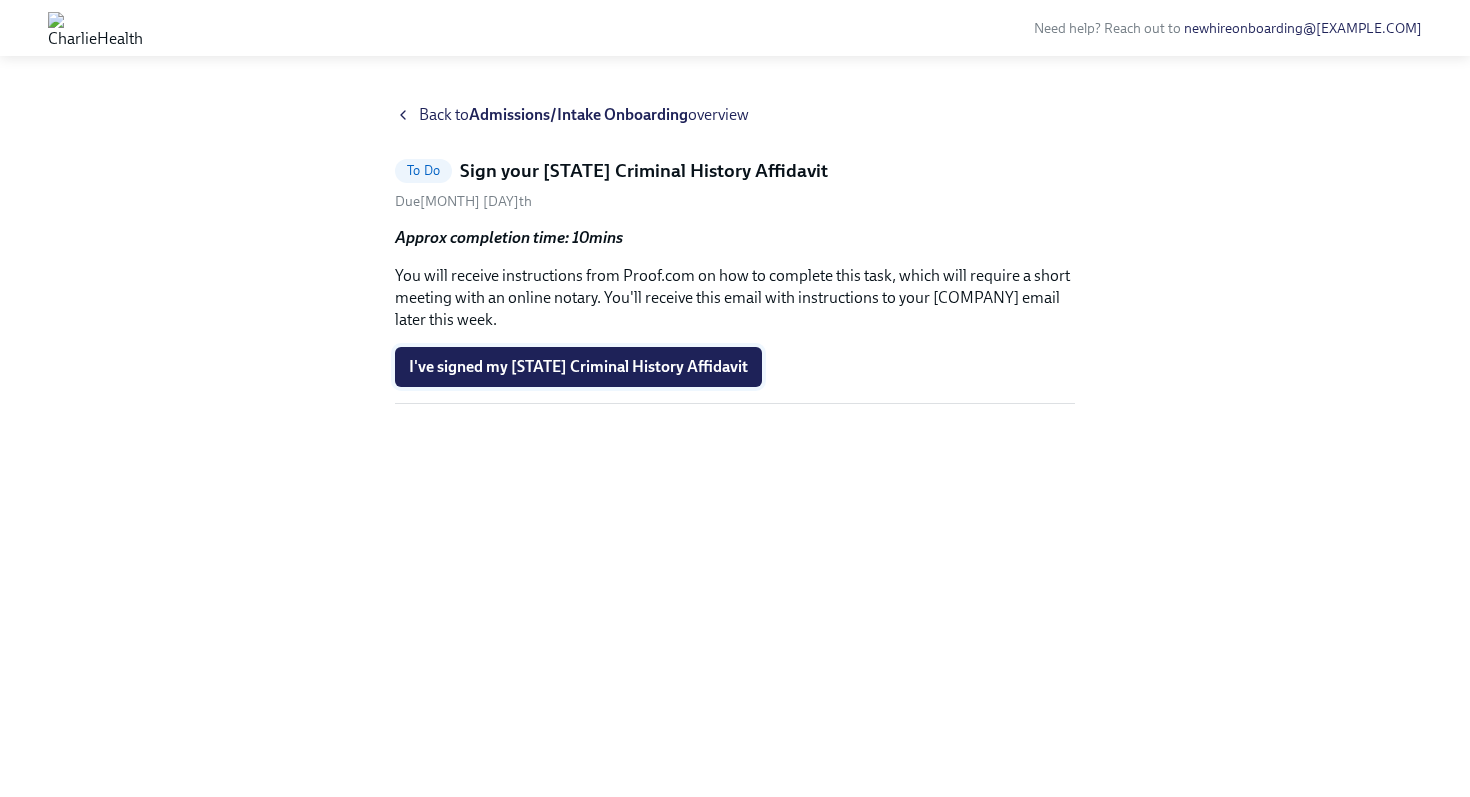 click on "I've signed my AZ Criminal History Affidavit" at bounding box center [578, 367] 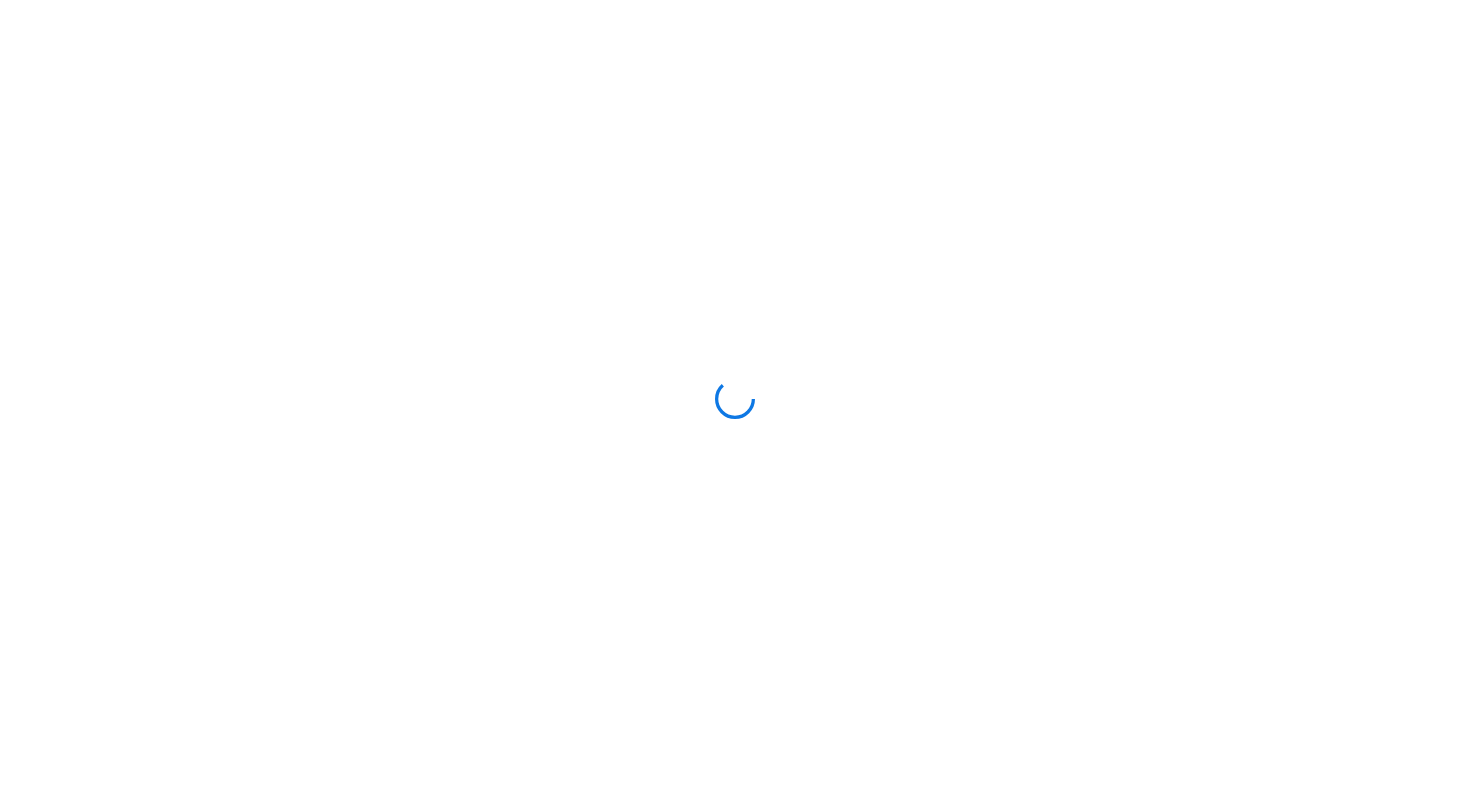 scroll, scrollTop: 0, scrollLeft: 0, axis: both 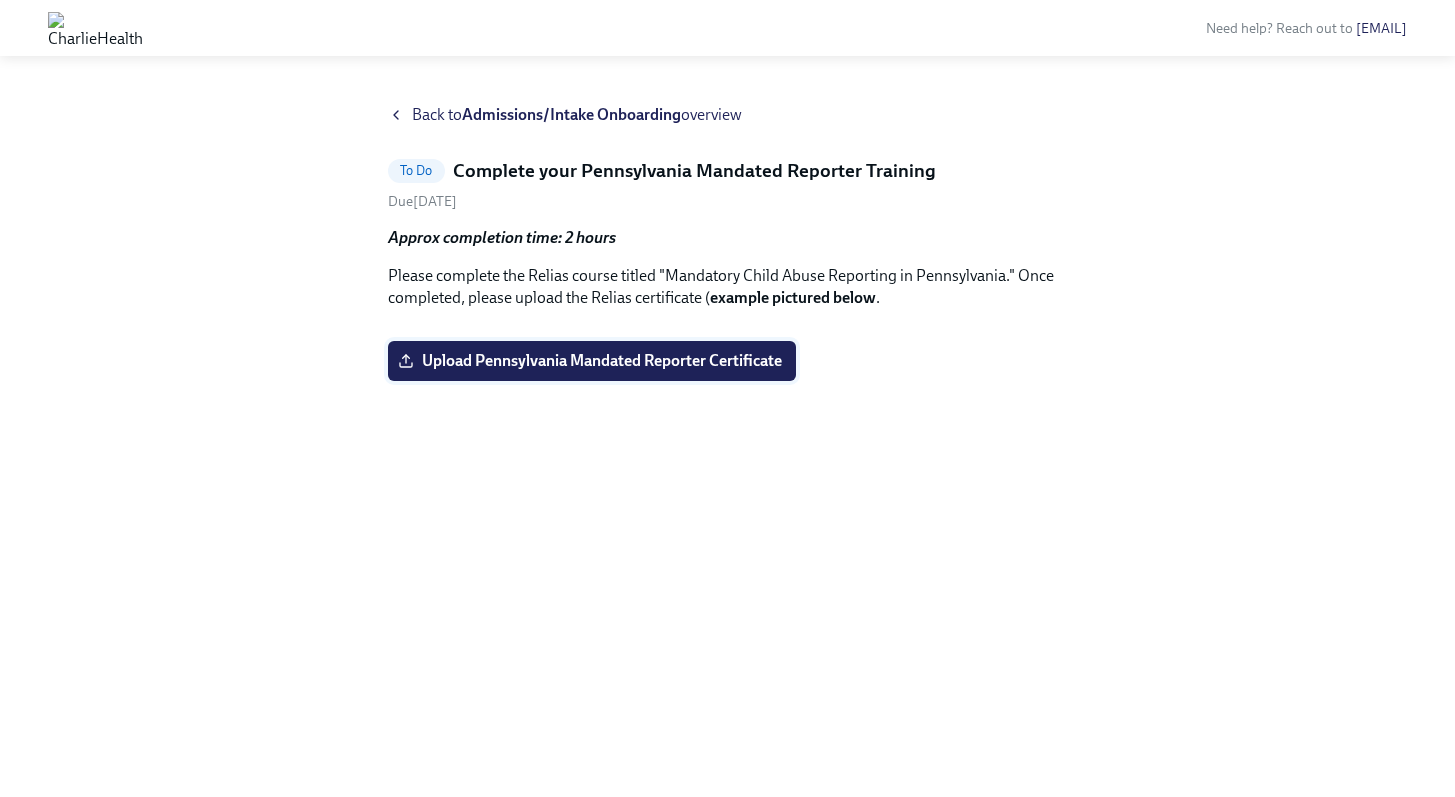click on "Upload [STATE] Mandated Reporter Certificate" at bounding box center [592, 361] 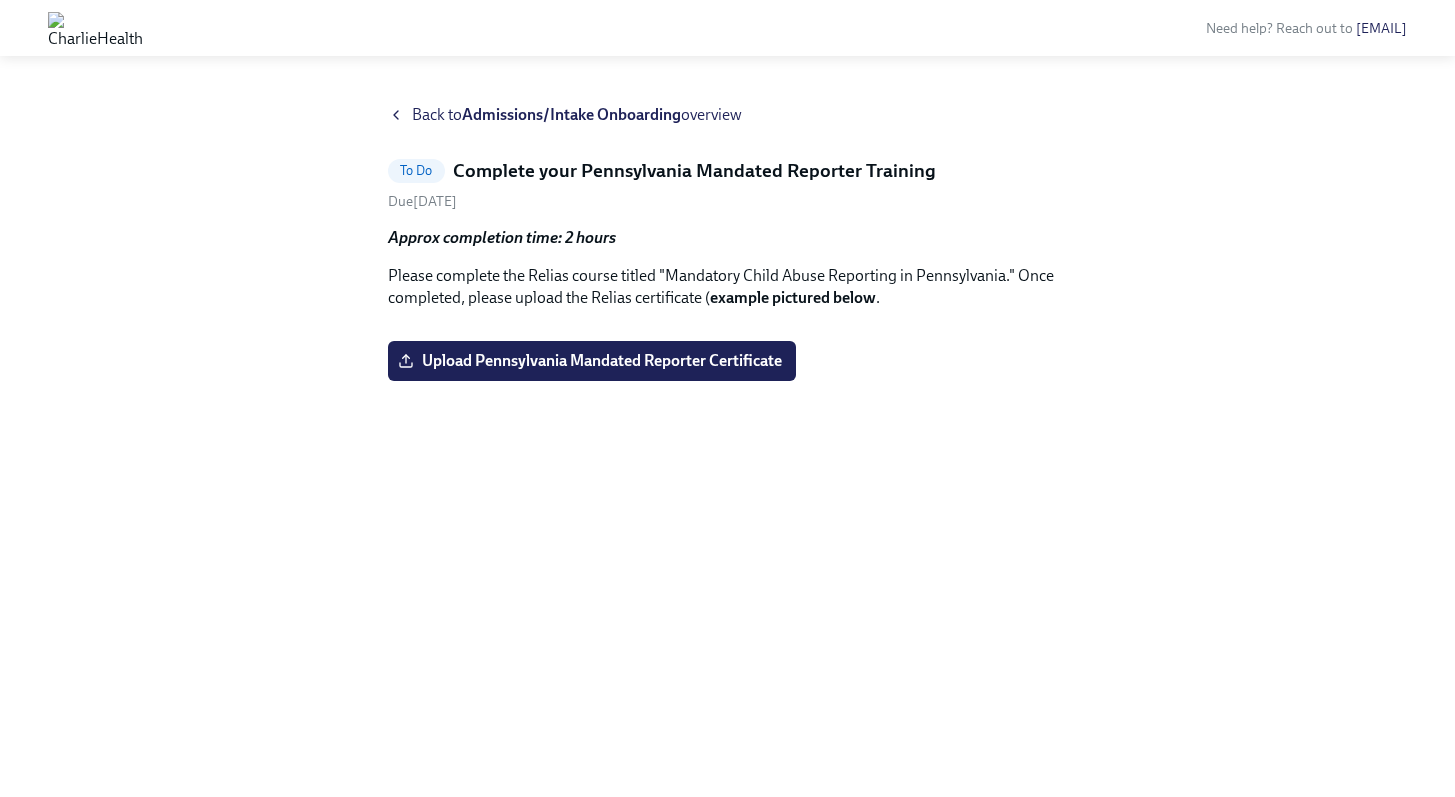 scroll, scrollTop: 0, scrollLeft: 0, axis: both 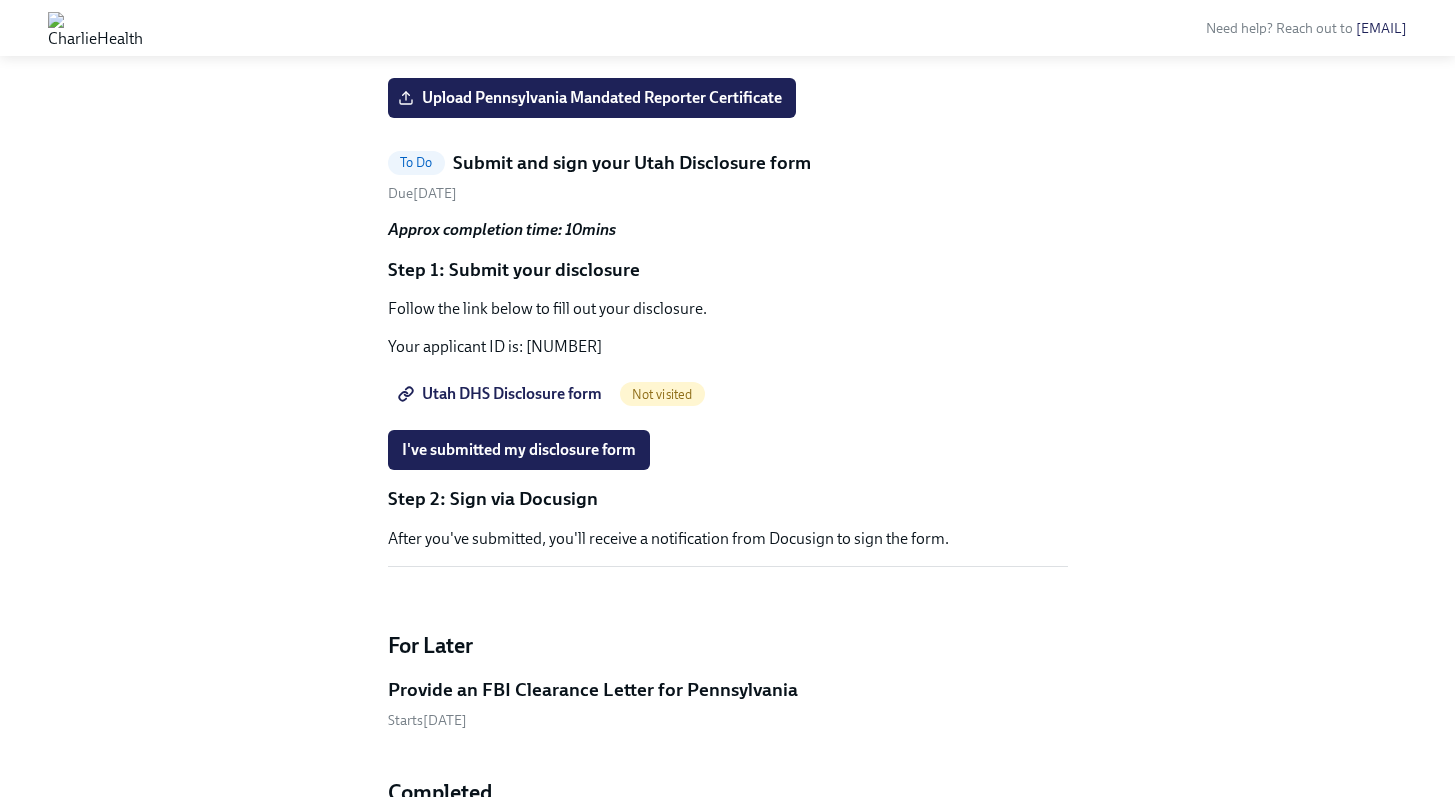 click at bounding box center (728, 62) 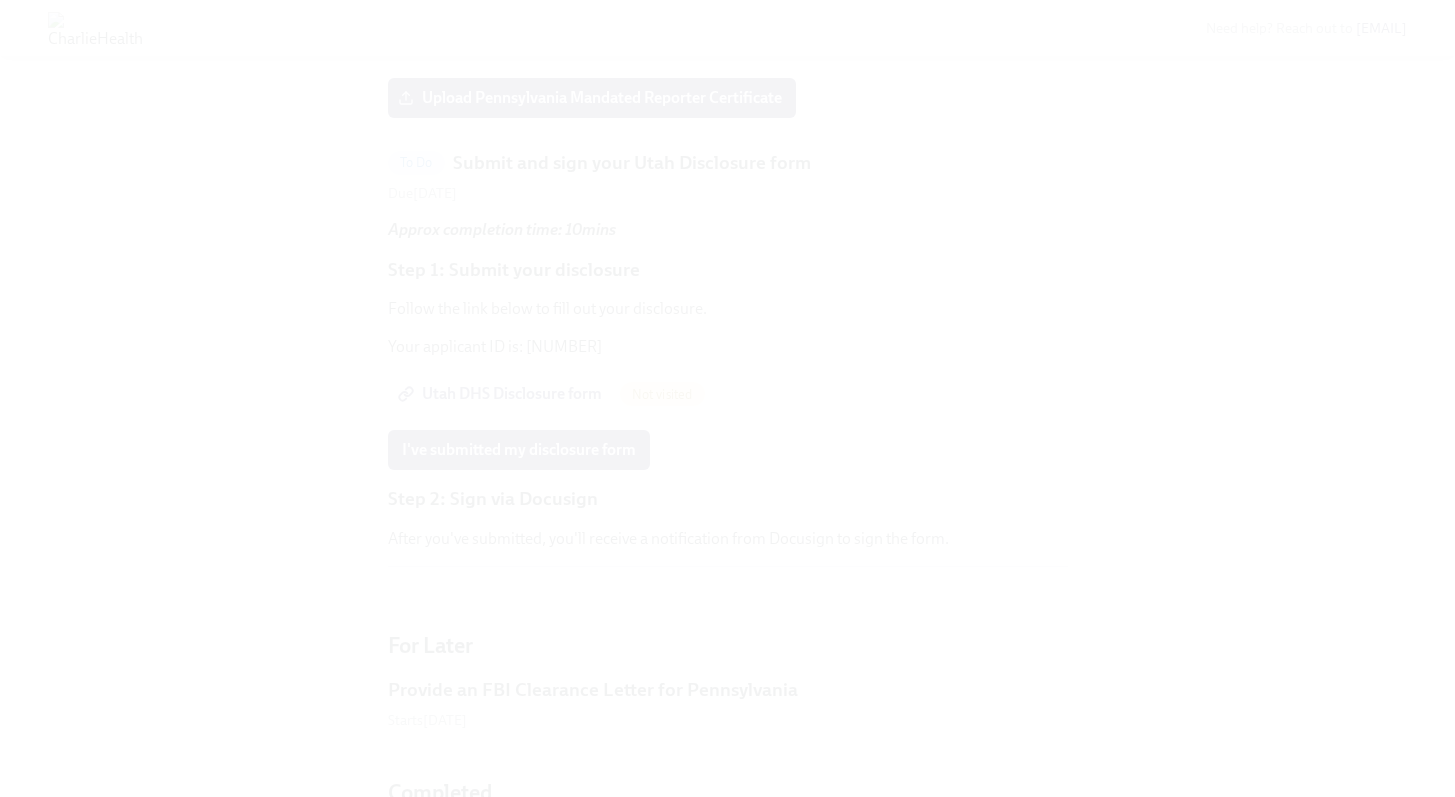 click at bounding box center [727, 398] 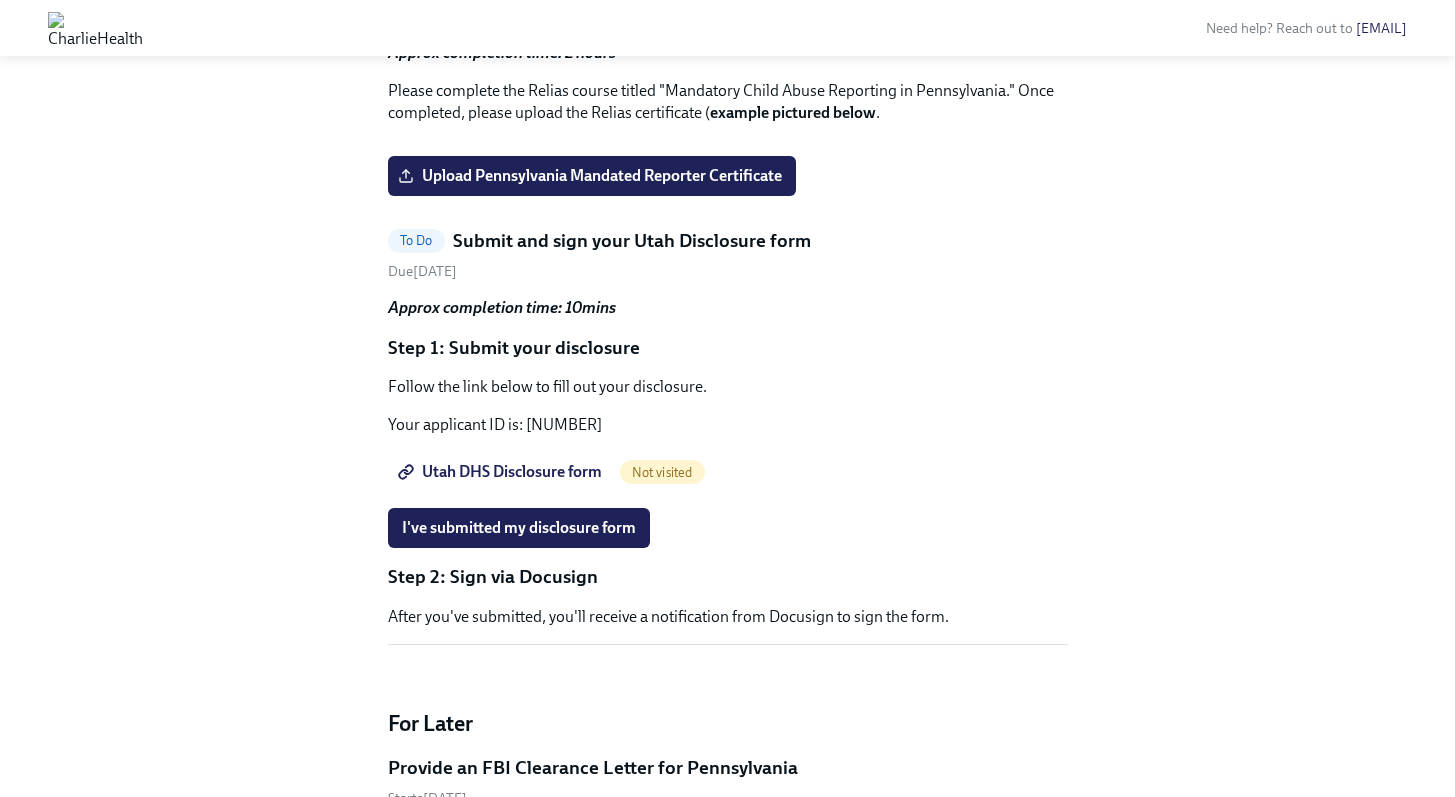 scroll, scrollTop: 1189, scrollLeft: 0, axis: vertical 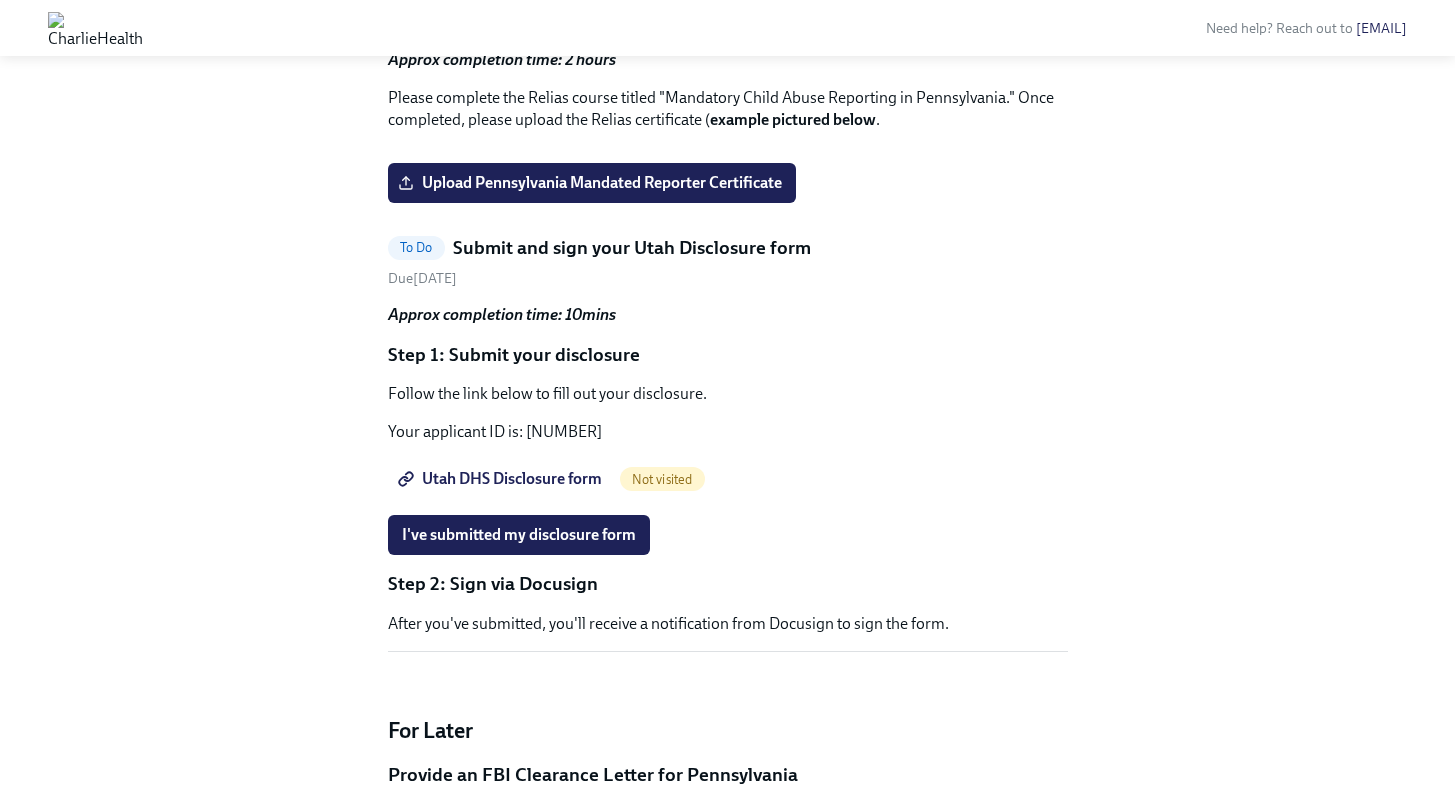 click on "Complete your Pennsylvania Mandated Reporter Training" at bounding box center (694, -6) 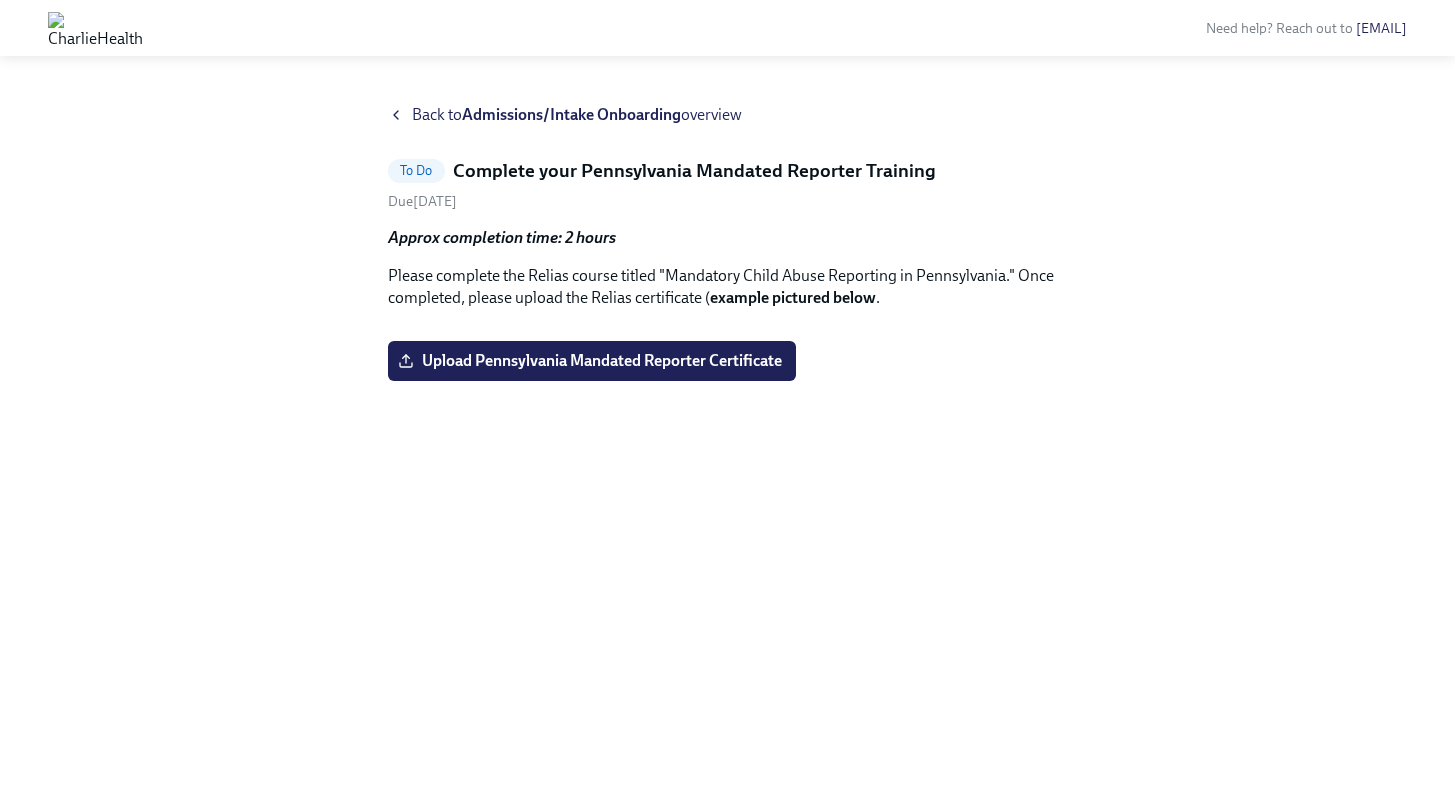 scroll, scrollTop: 53, scrollLeft: 0, axis: vertical 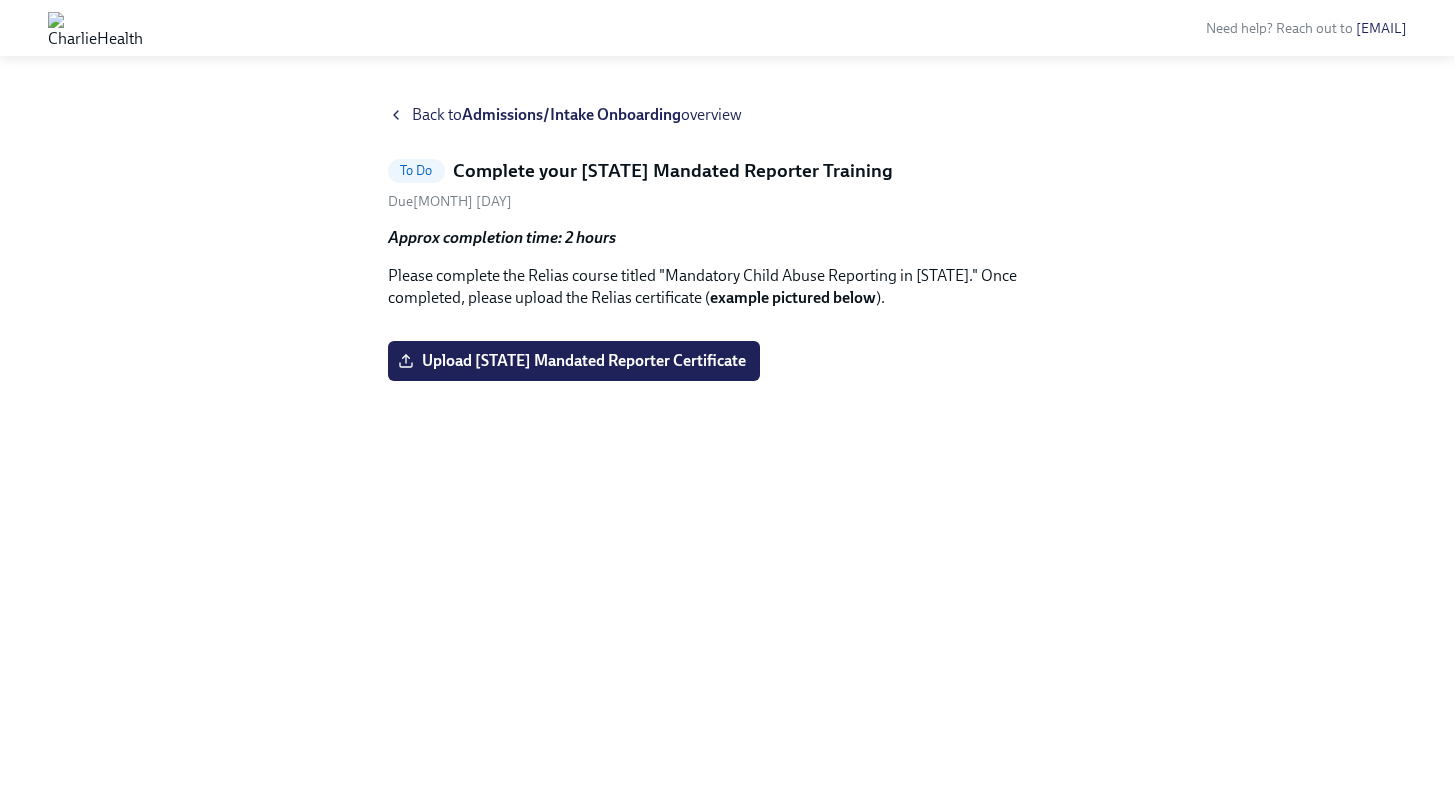 drag, startPoint x: 427, startPoint y: 170, endPoint x: 482, endPoint y: 249, distance: 96.26006 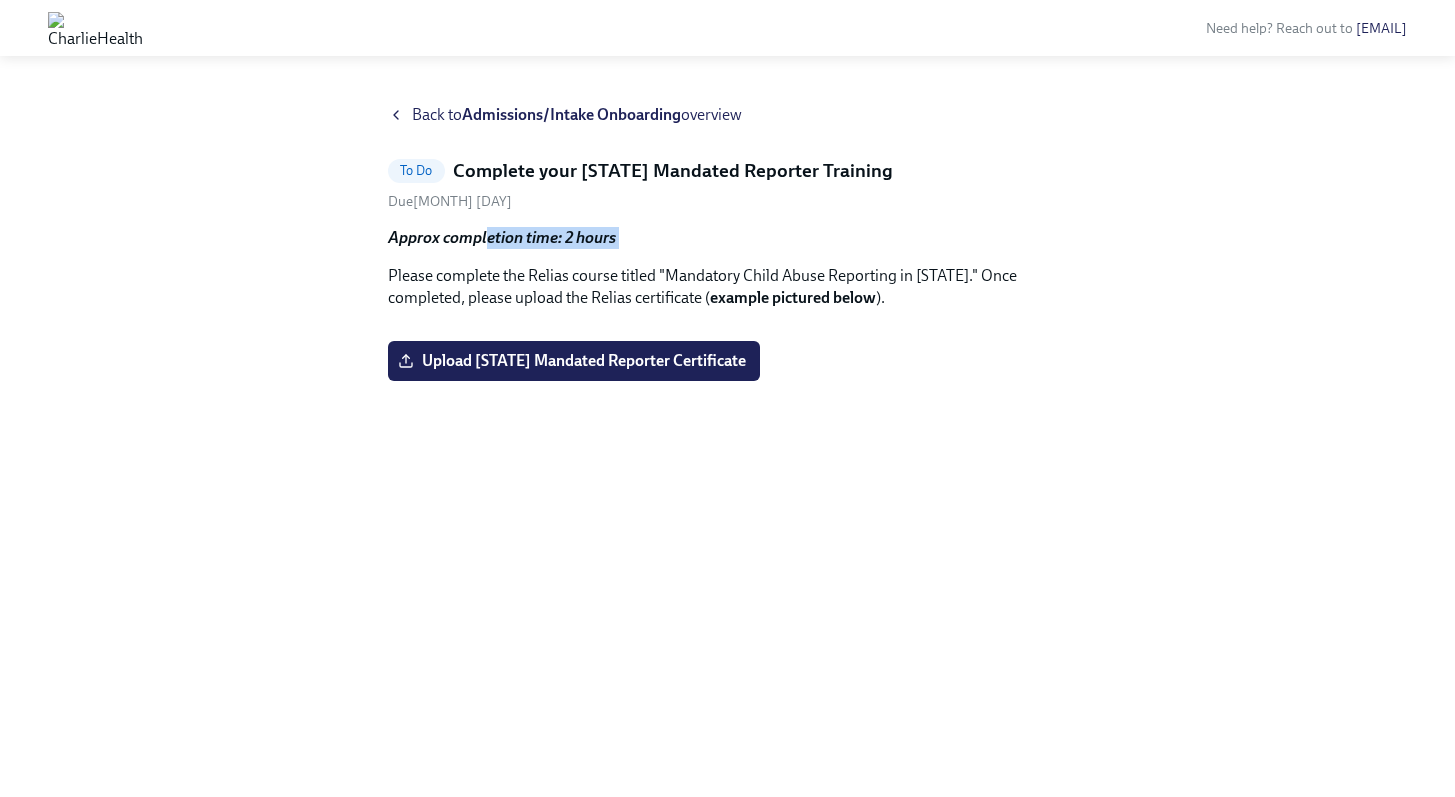click on "Approx completion time: 2 hours
Please complete the Relias course titled "Mandatory Child Abuse Reporting in Pennsylvania." Once completed, please upload the Relias certificate ( example pictured below )." at bounding box center (728, 268) 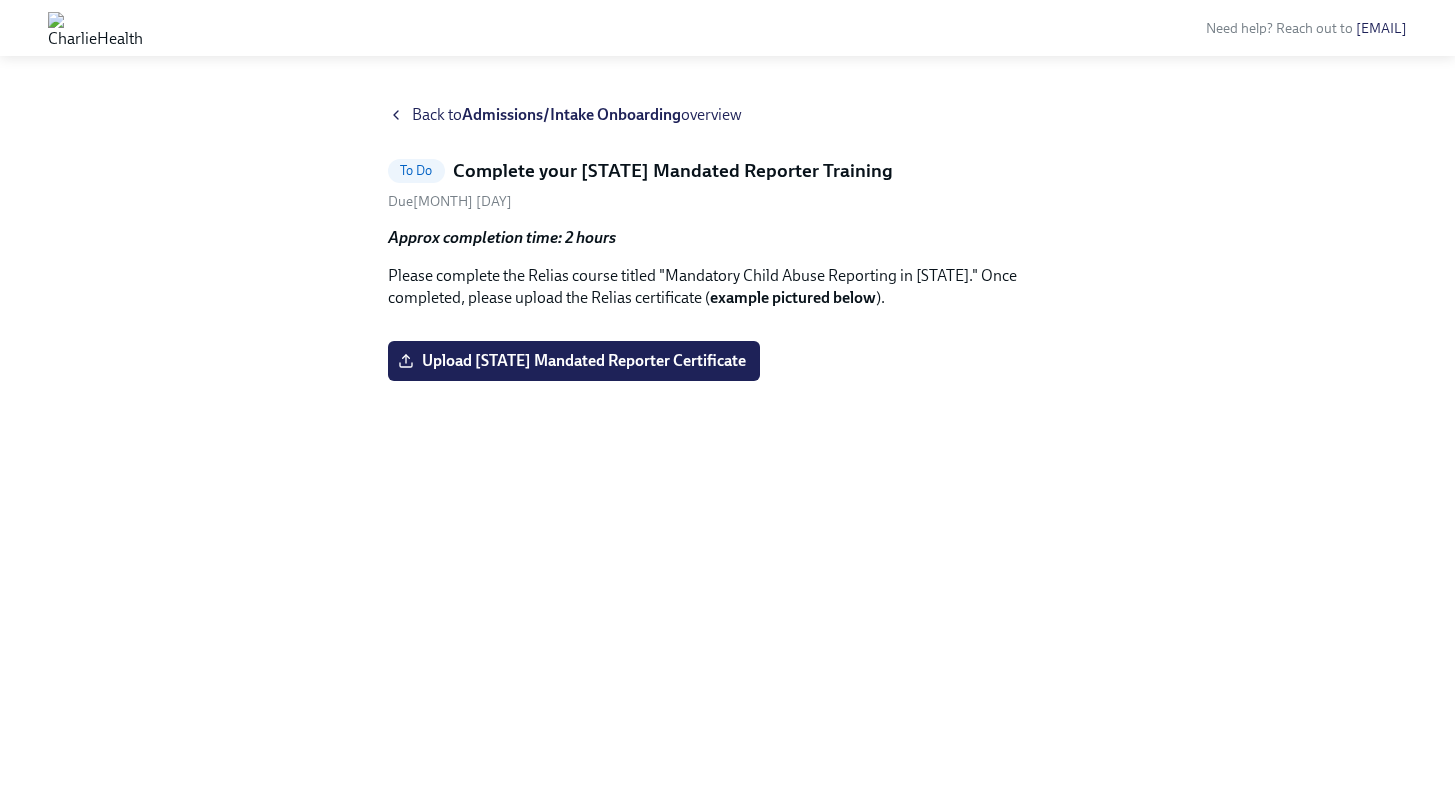 click on "Approx completion time: 2 hours
Please complete the Relias course titled "Mandatory Child Abuse Reporting in Pennsylvania." Once completed, please upload the Relias certificate ( example pictured below ). Upload Pennsylvania Mandated Reporter Certificate" at bounding box center [728, 304] 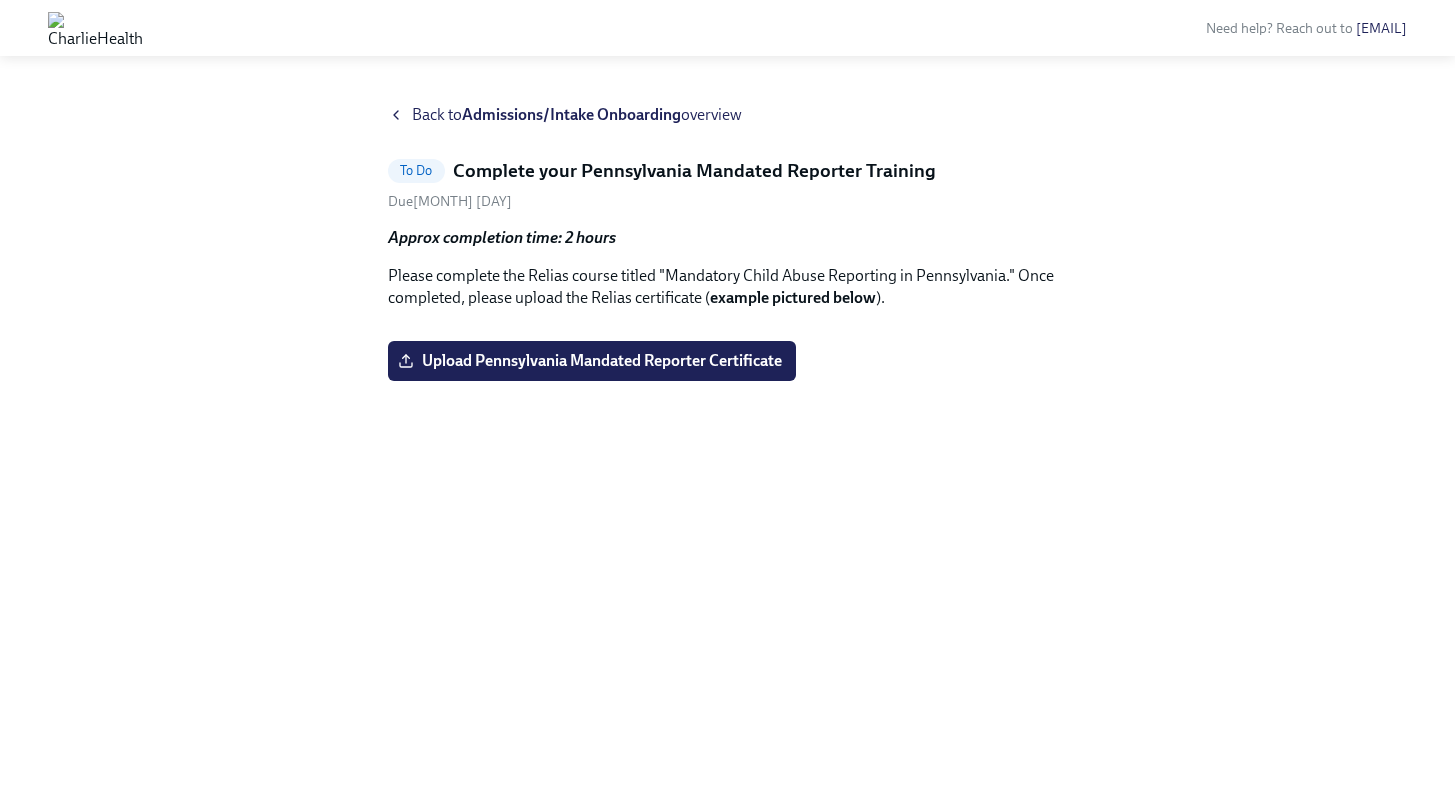 scroll, scrollTop: 53, scrollLeft: 0, axis: vertical 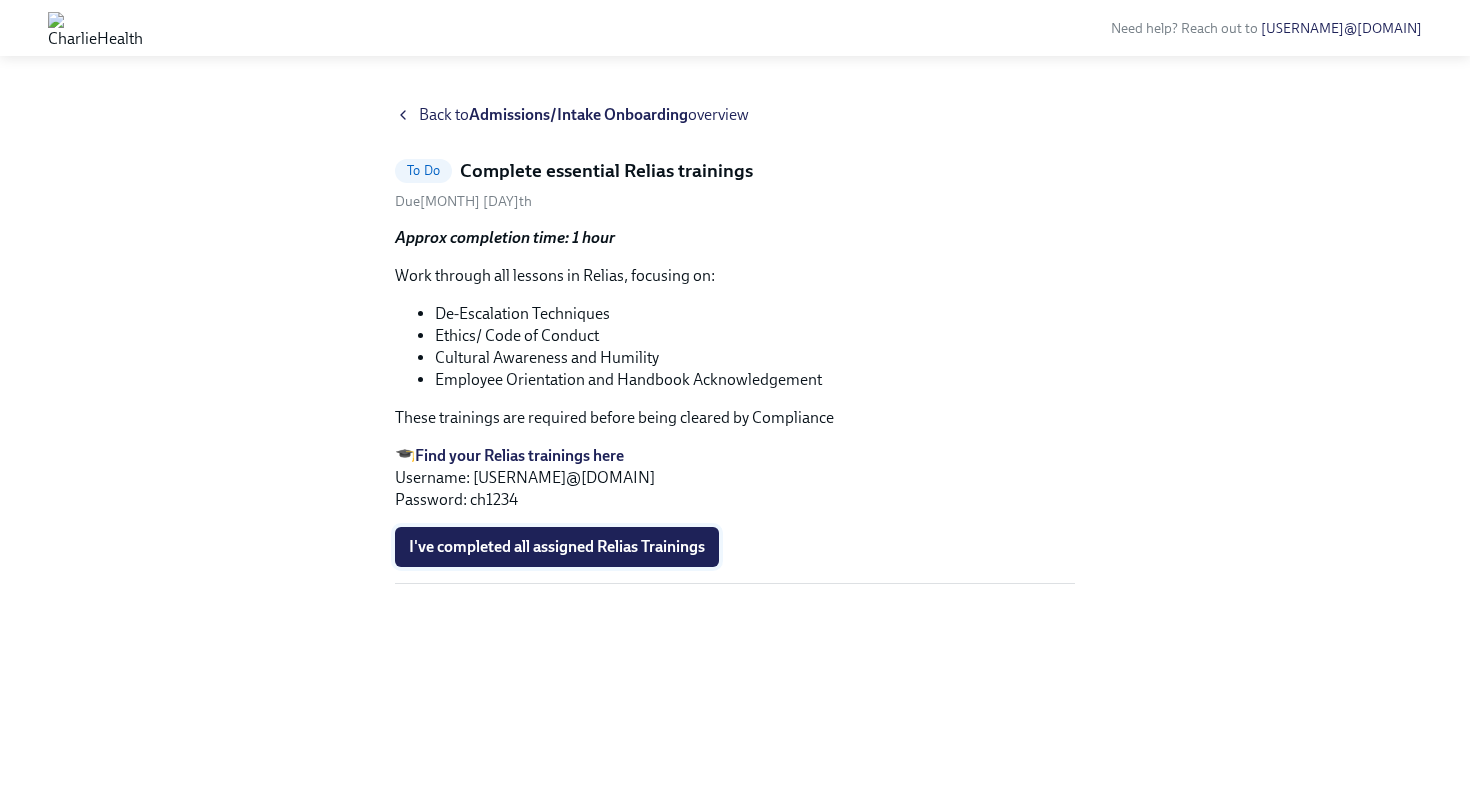 click on "I've completed all assigned Relias Trainings" at bounding box center [557, 547] 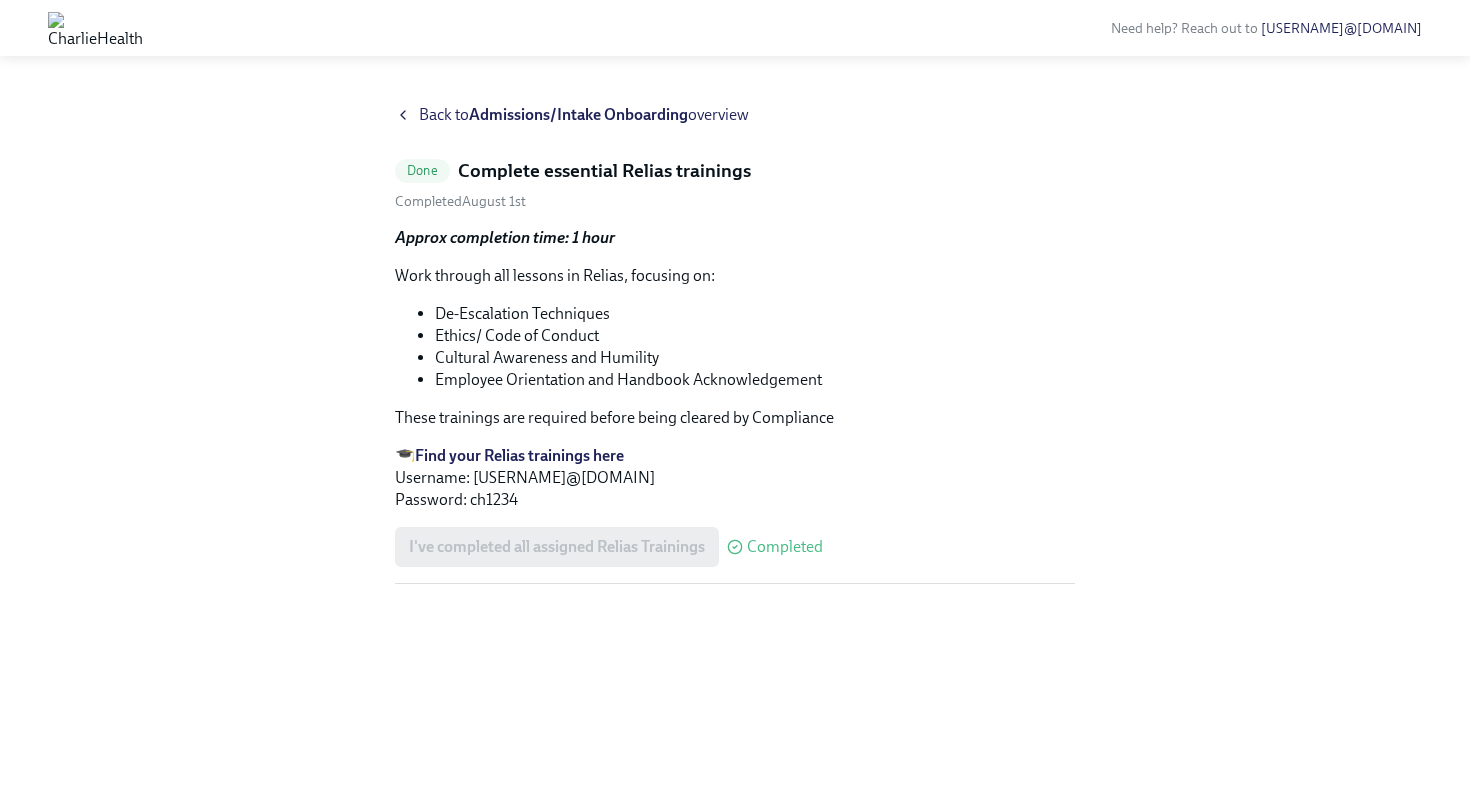 click on "Admissions/Intake Onboarding" at bounding box center [578, 114] 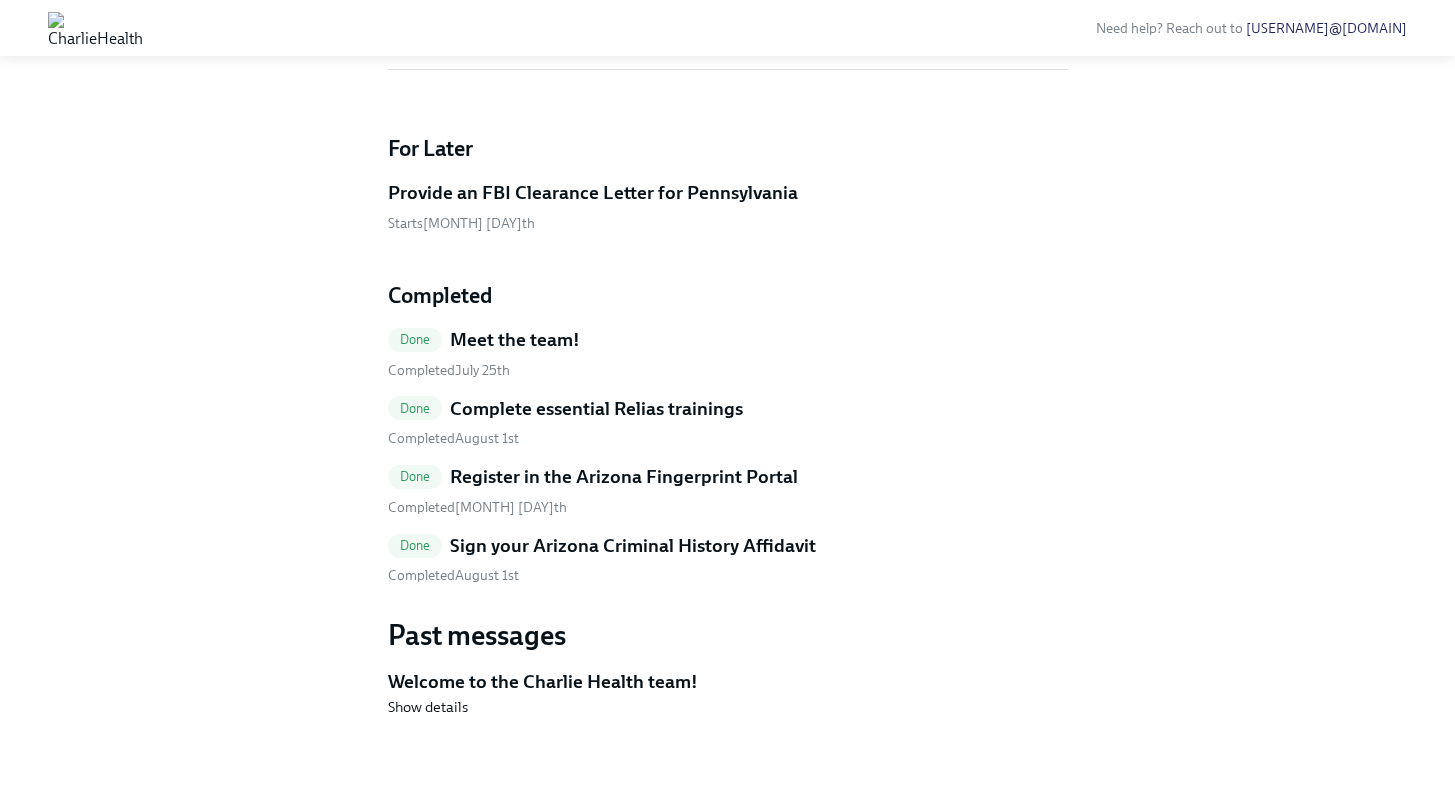 scroll, scrollTop: 1390, scrollLeft: 0, axis: vertical 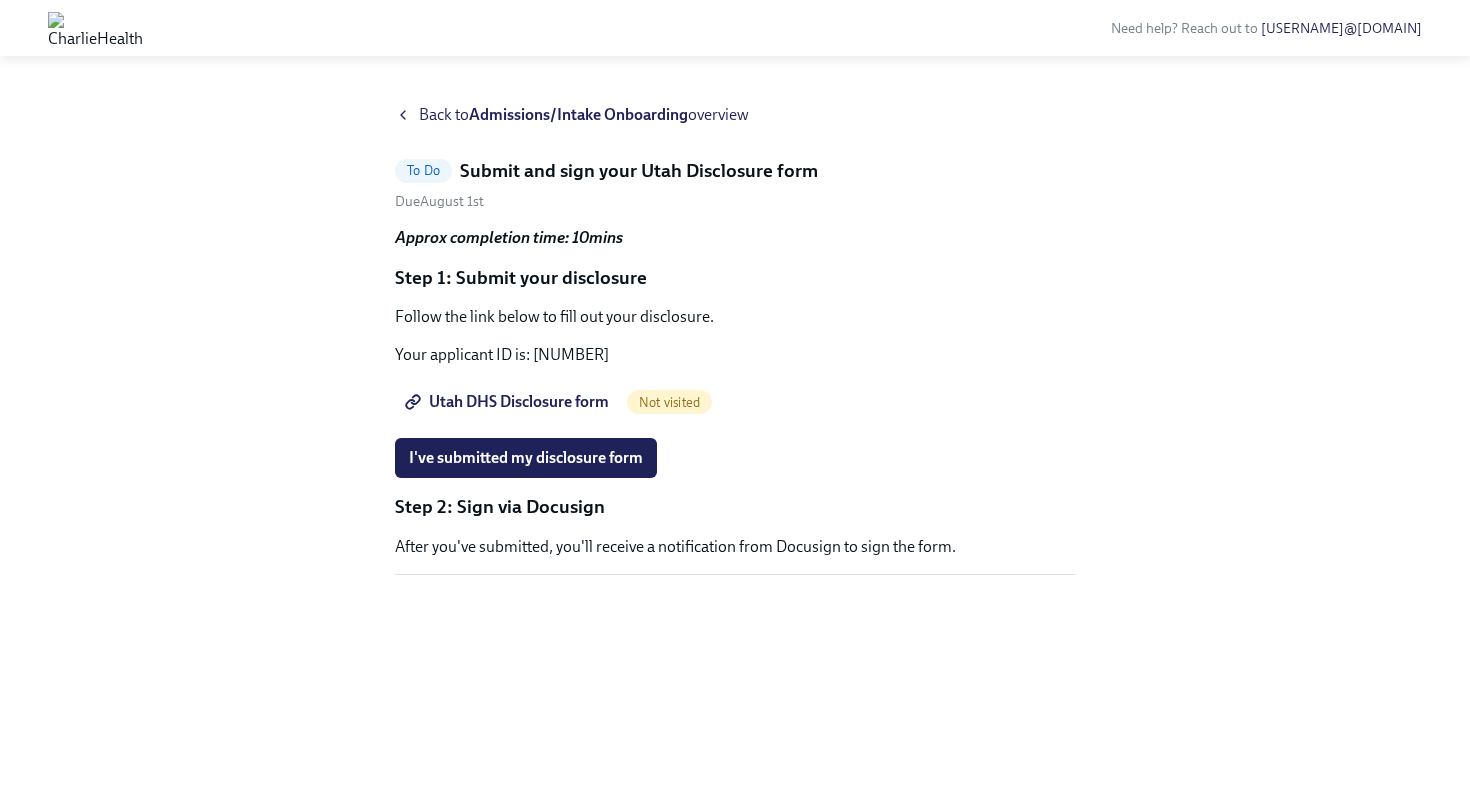 click on "Utah DHS Disclosure form" at bounding box center [509, 402] 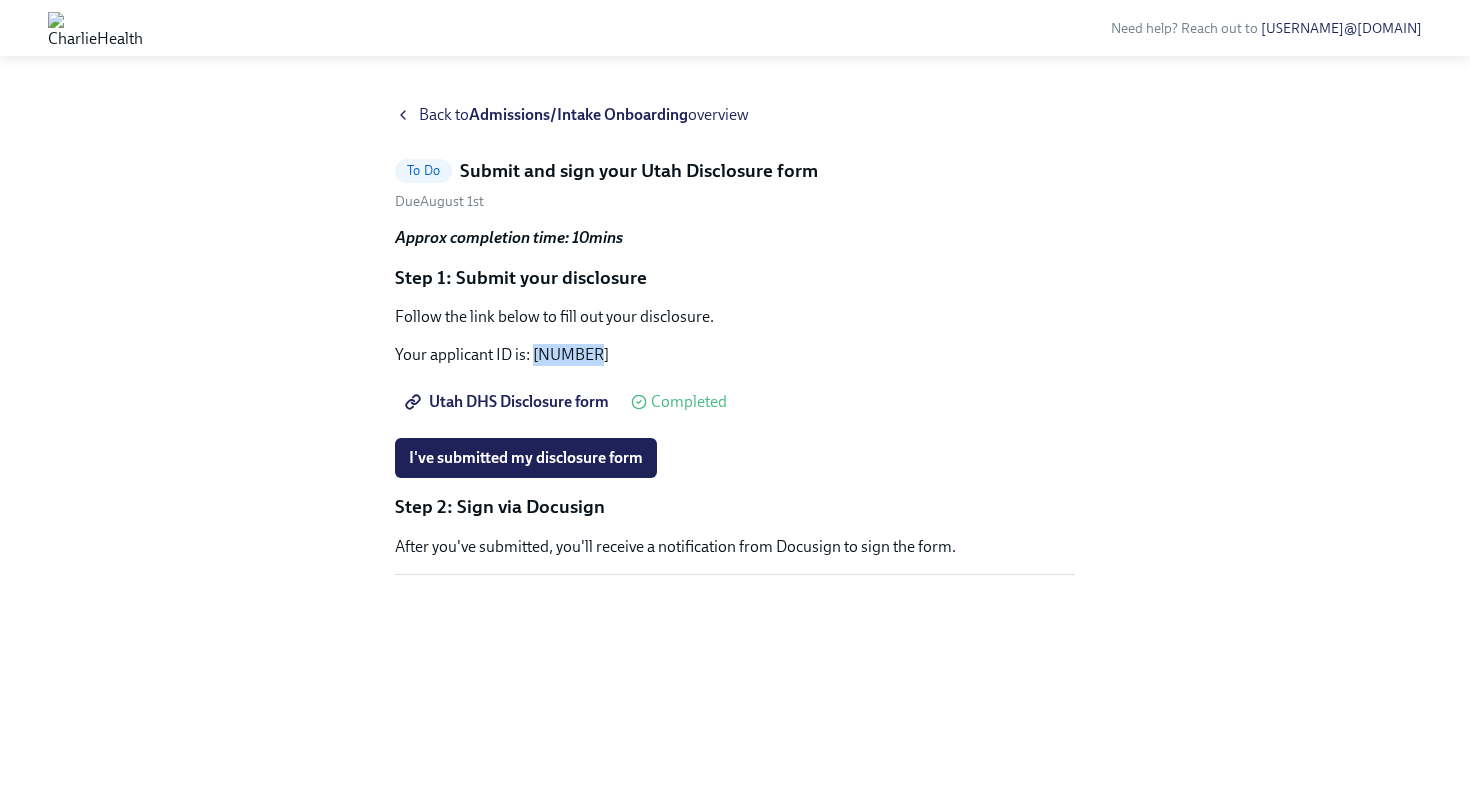 drag, startPoint x: 599, startPoint y: 356, endPoint x: 536, endPoint y: 357, distance: 63.007935 